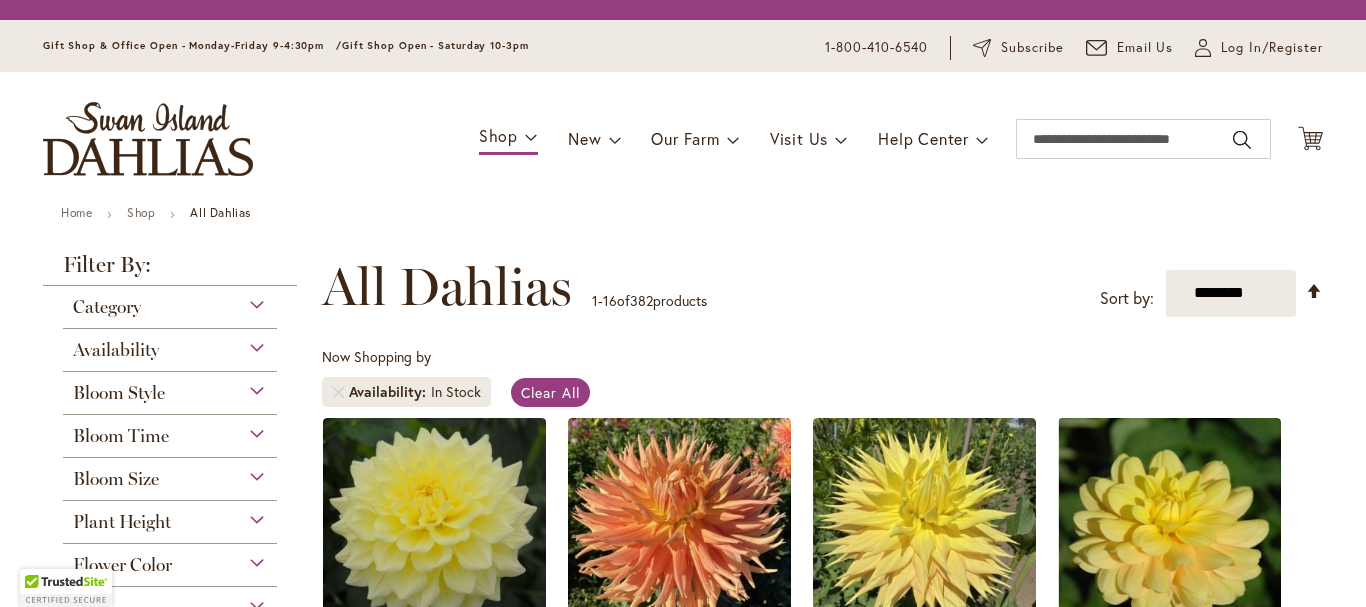 scroll, scrollTop: 0, scrollLeft: 0, axis: both 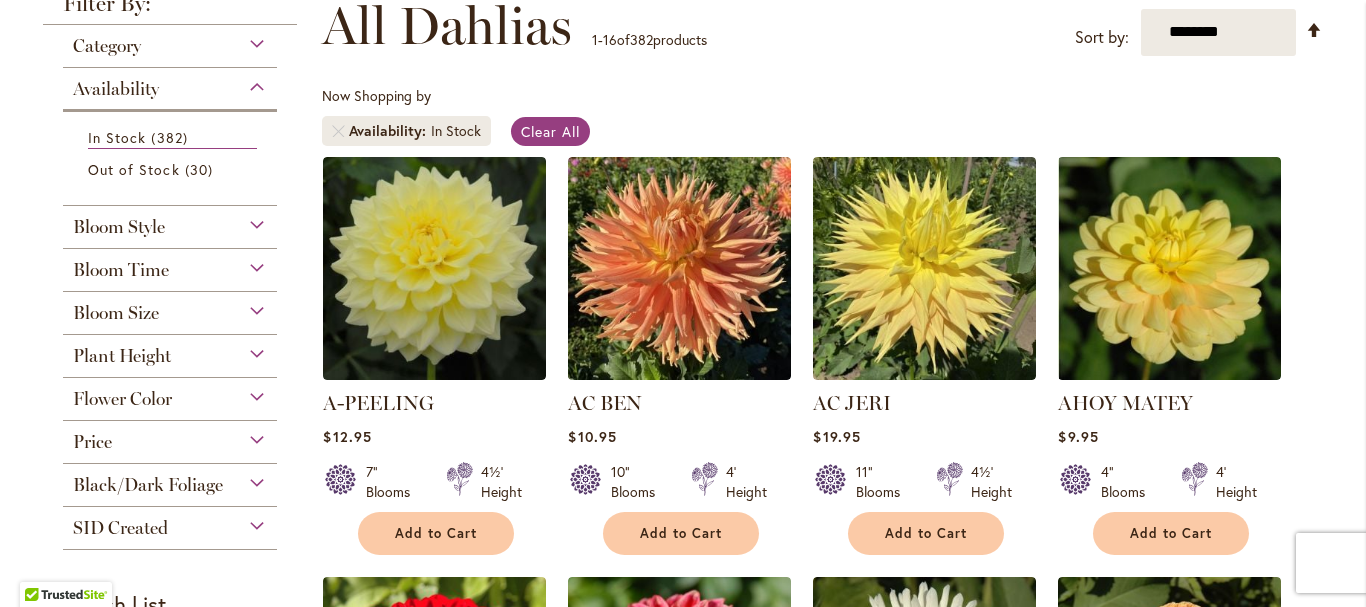 click on "Bloom Size" at bounding box center (170, 308) 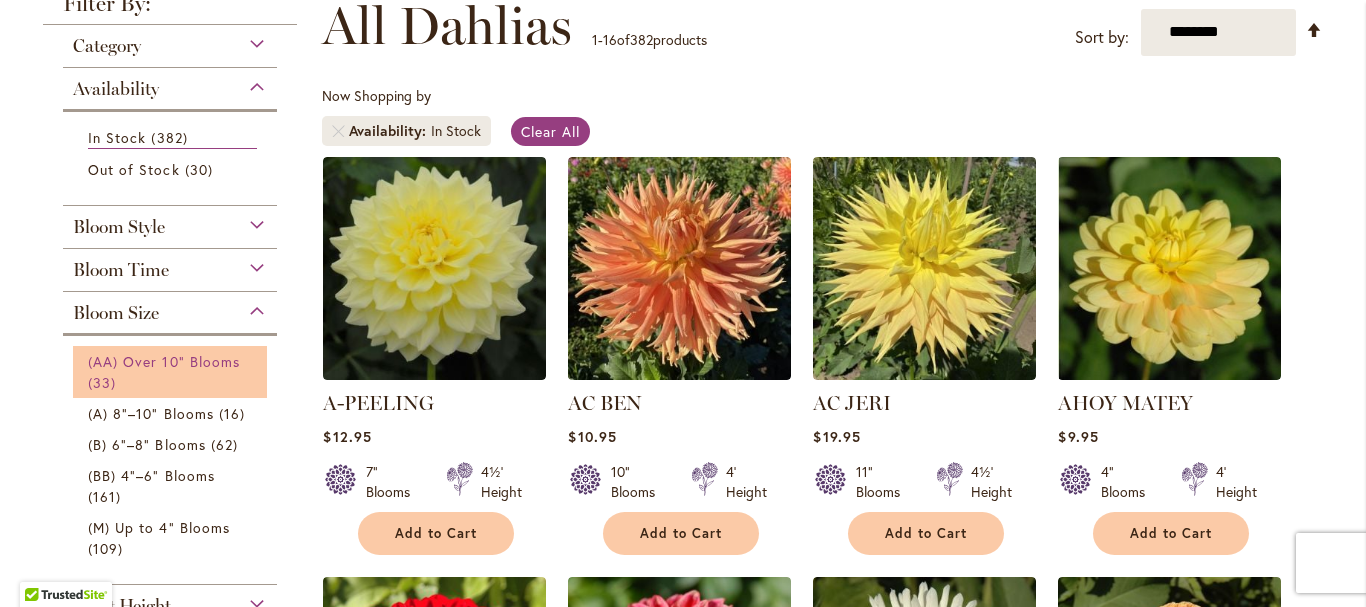 click on "(AA) Over 10" Blooms" at bounding box center [164, 361] 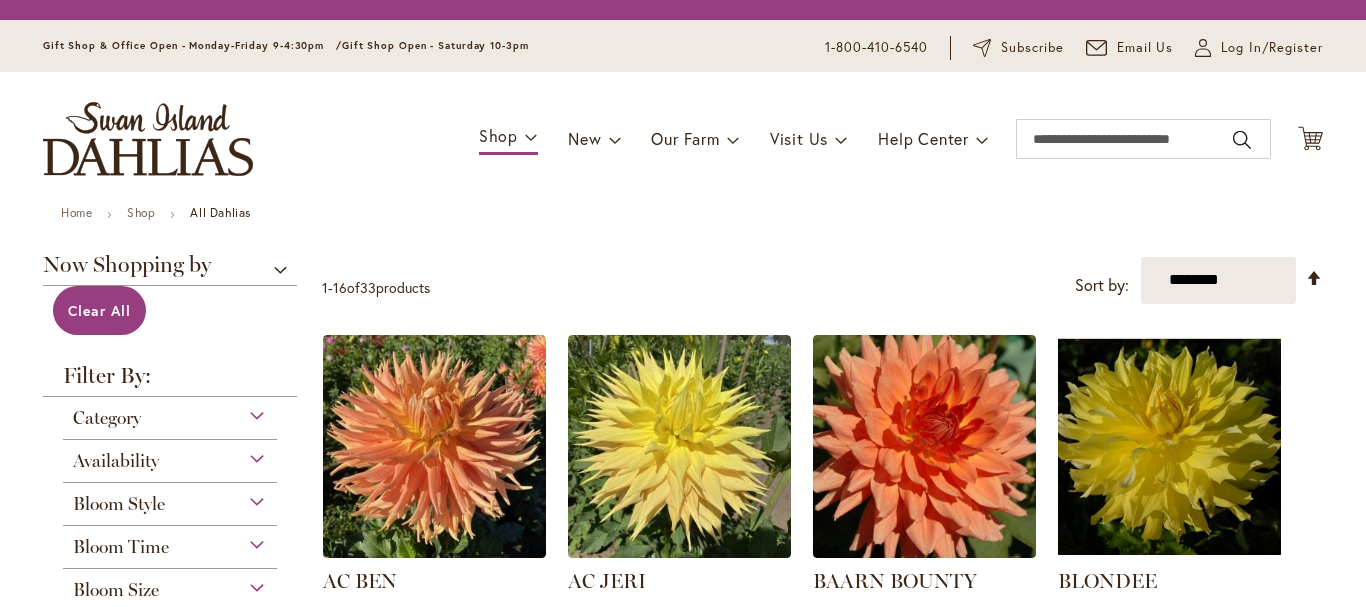 scroll, scrollTop: 0, scrollLeft: 0, axis: both 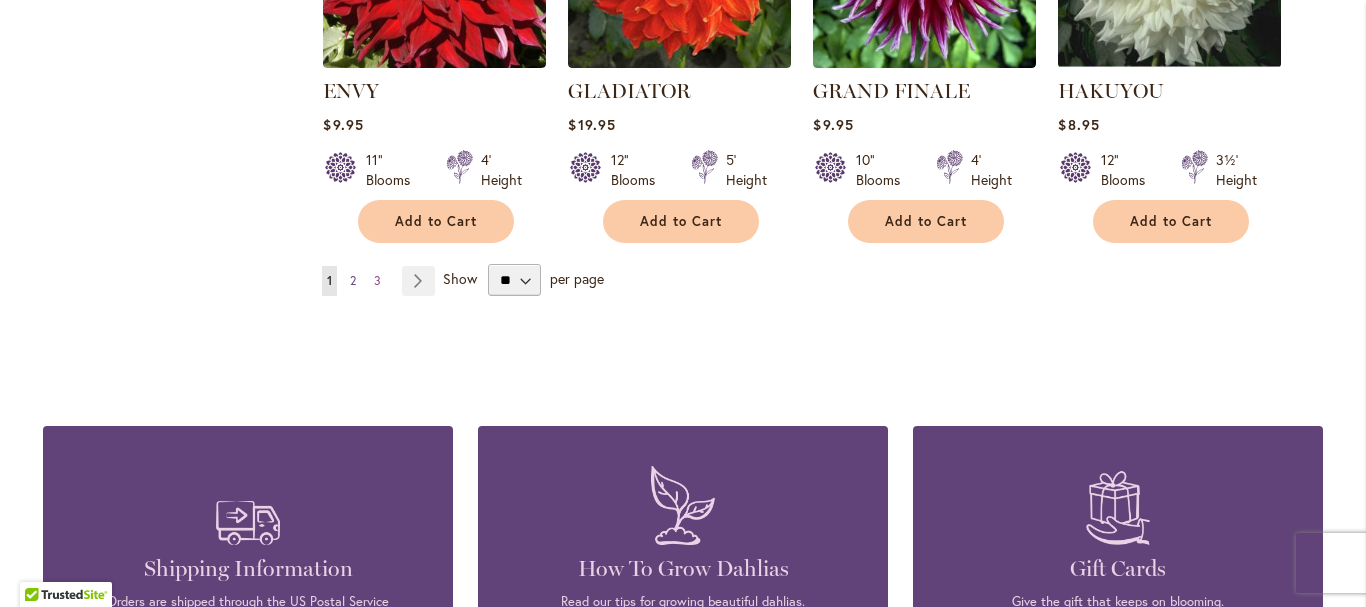 click on "2" at bounding box center (353, 280) 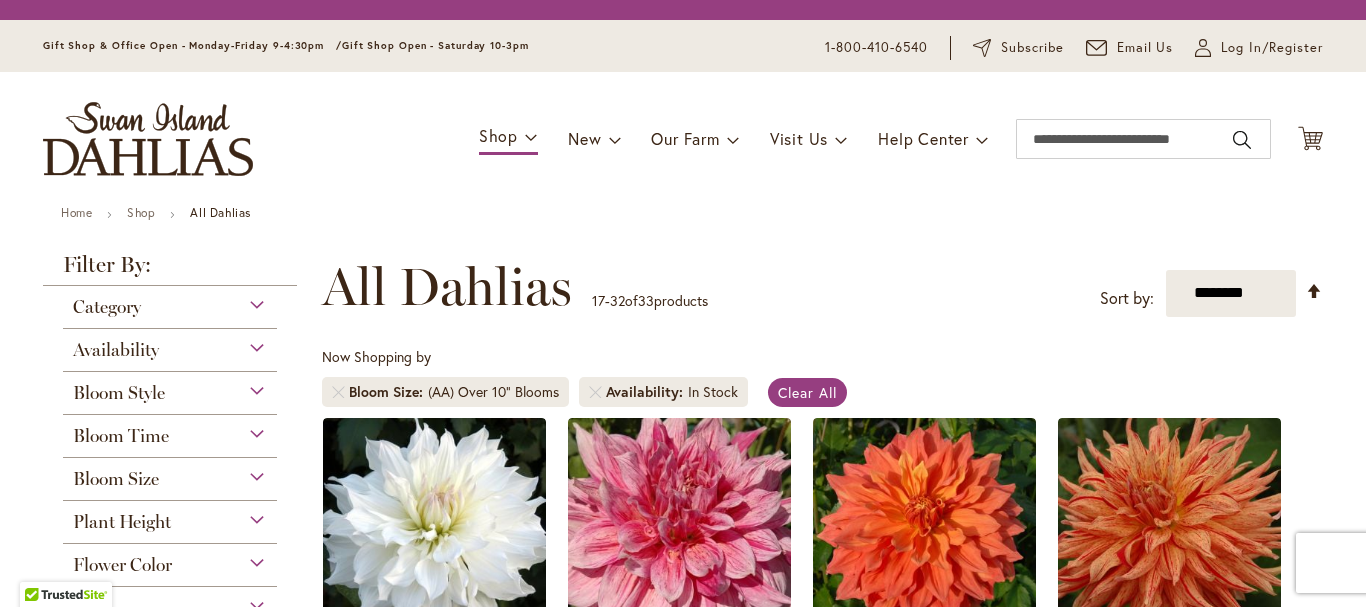scroll, scrollTop: 0, scrollLeft: 0, axis: both 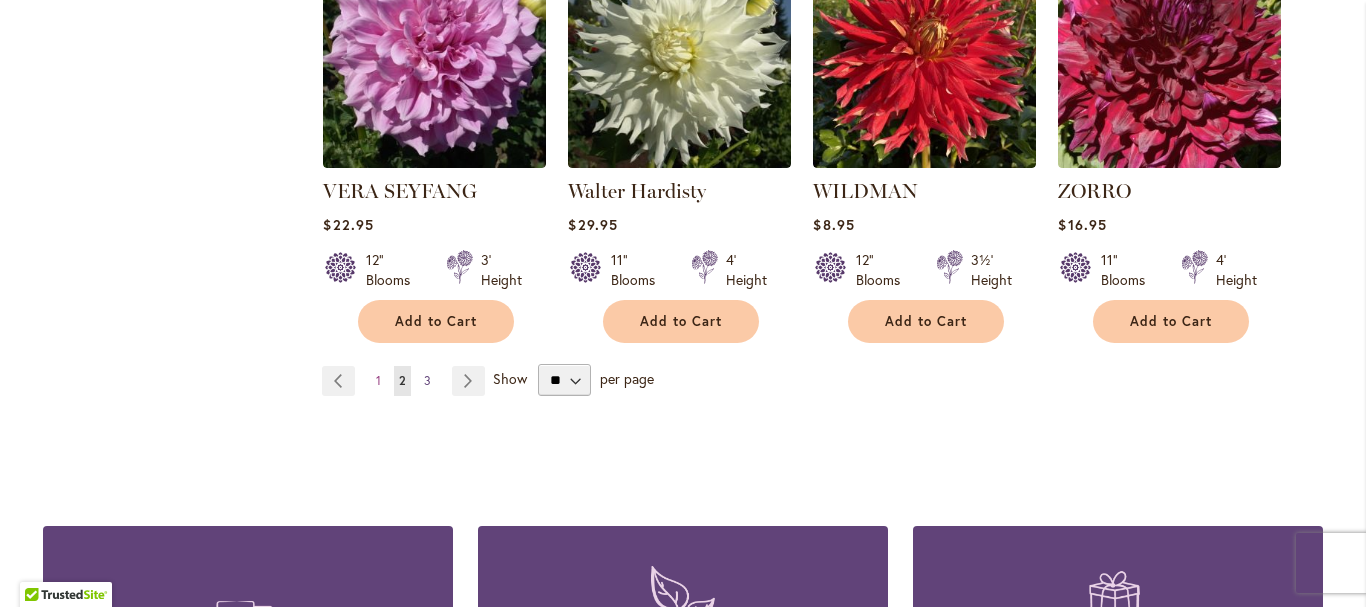 click on "3" at bounding box center (427, 380) 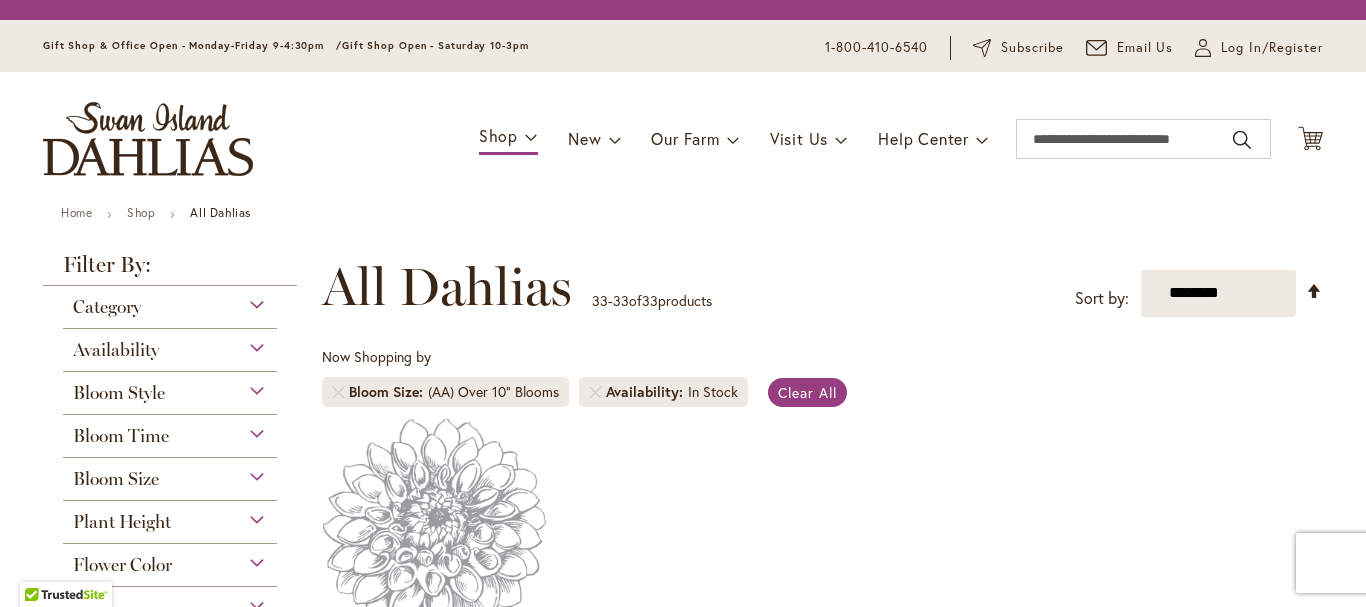 scroll, scrollTop: 0, scrollLeft: 0, axis: both 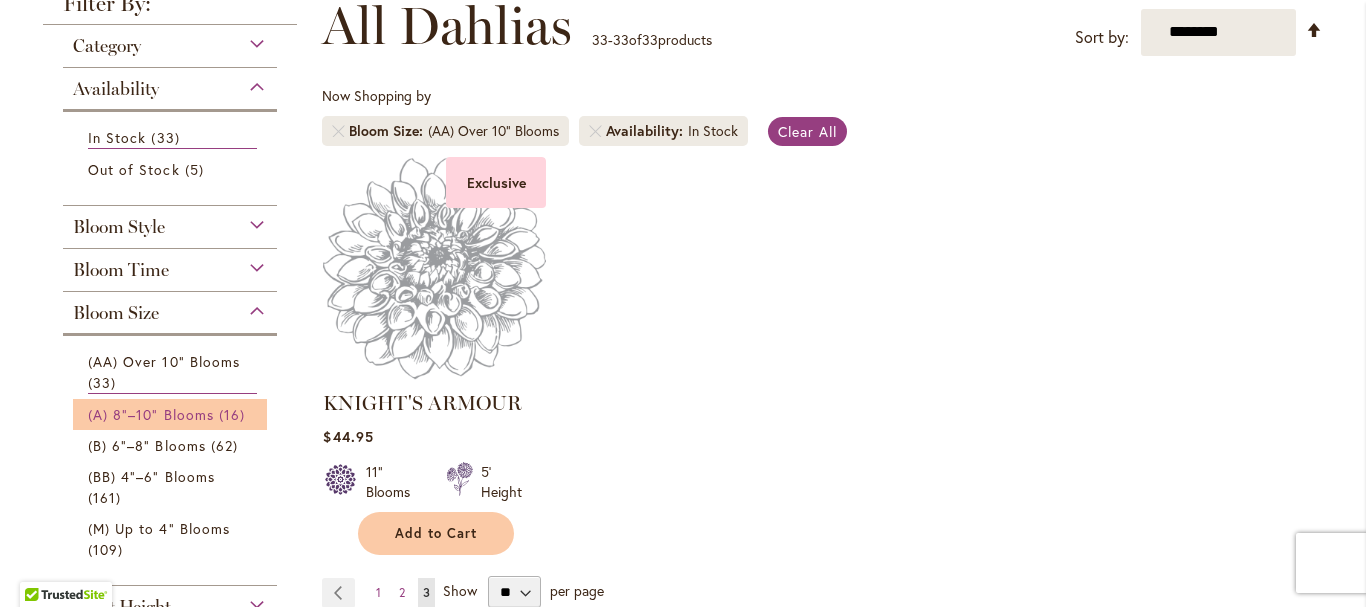 click on "16
items" at bounding box center (234, 414) 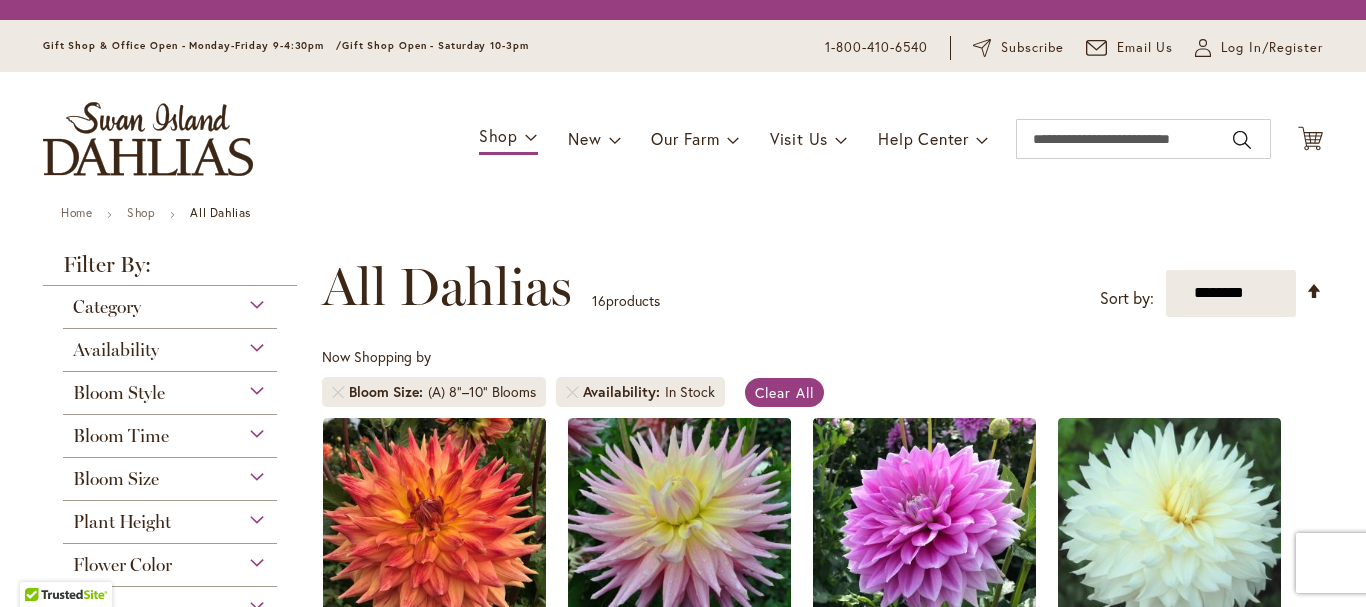 scroll, scrollTop: 0, scrollLeft: 0, axis: both 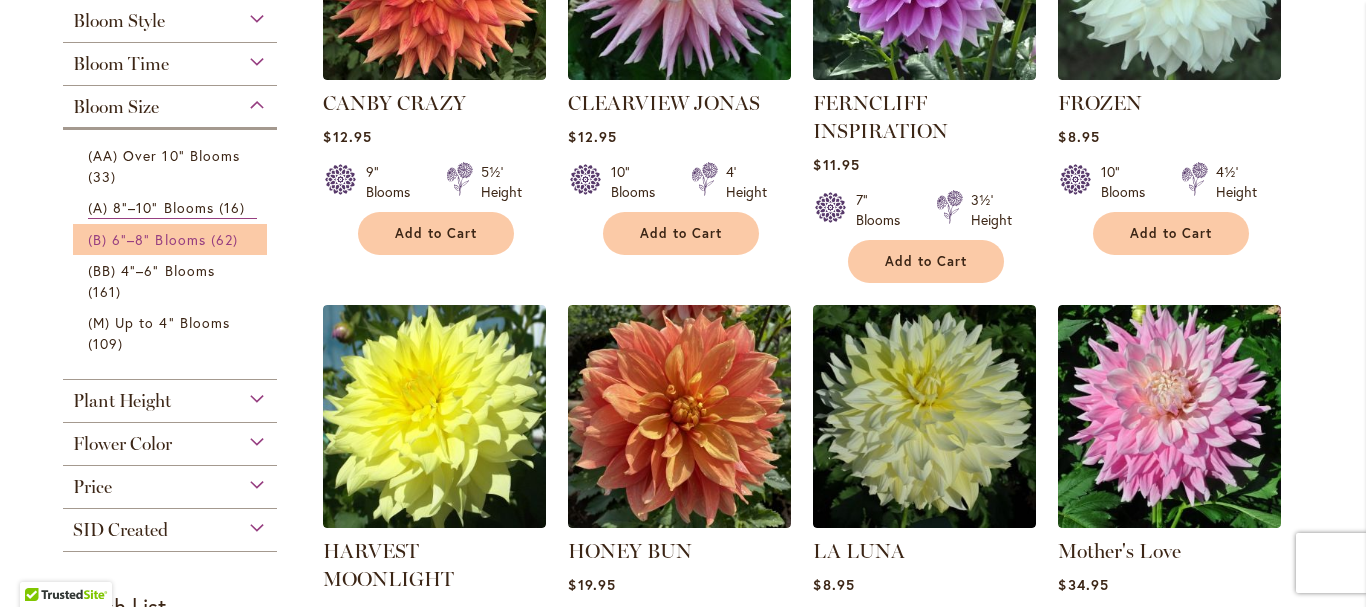 click on "(B) 6"–8" Blooms" at bounding box center (147, 239) 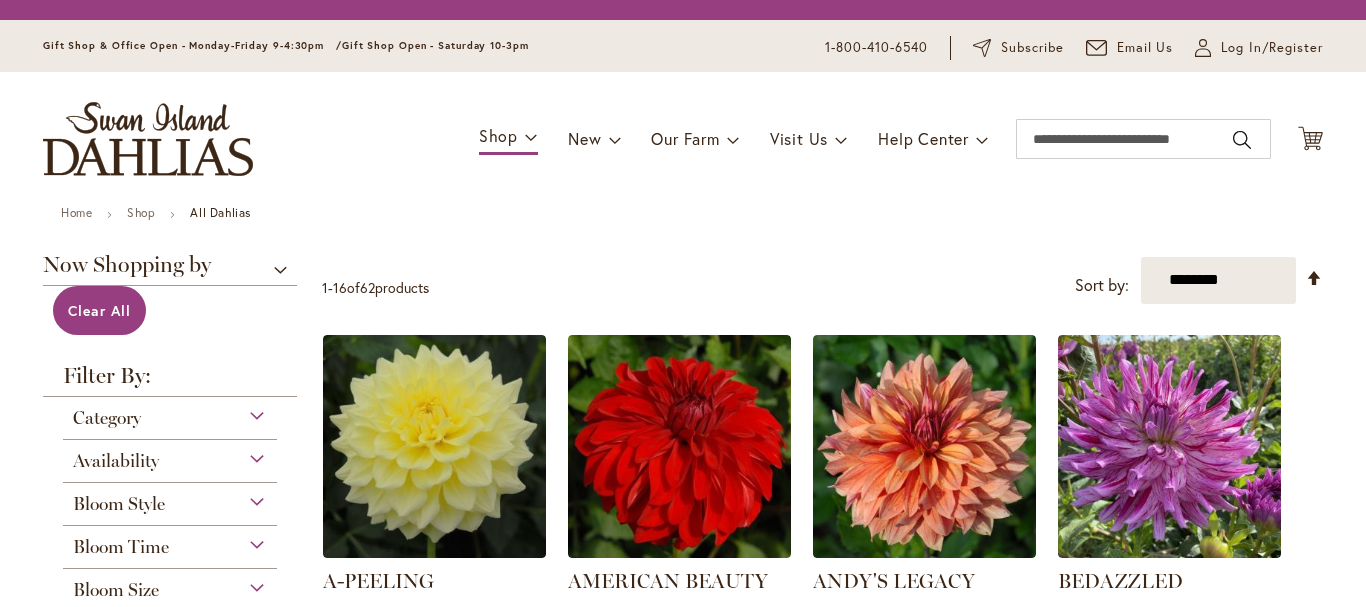 scroll, scrollTop: 0, scrollLeft: 0, axis: both 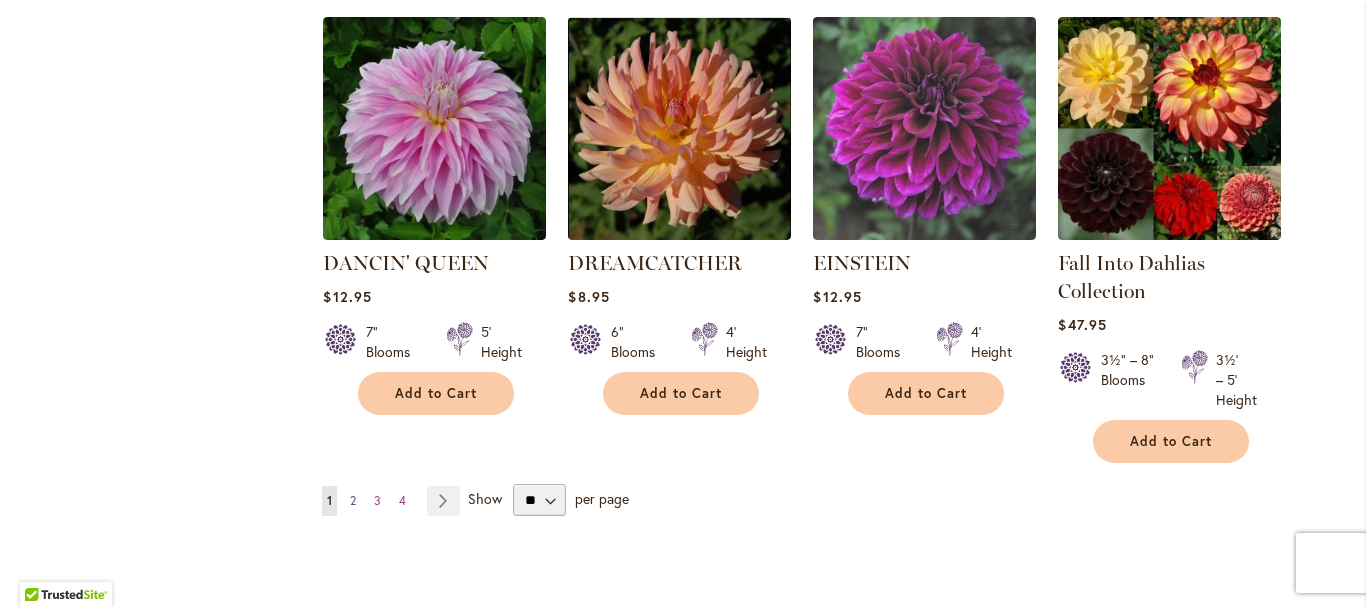 click on "2" at bounding box center (353, 500) 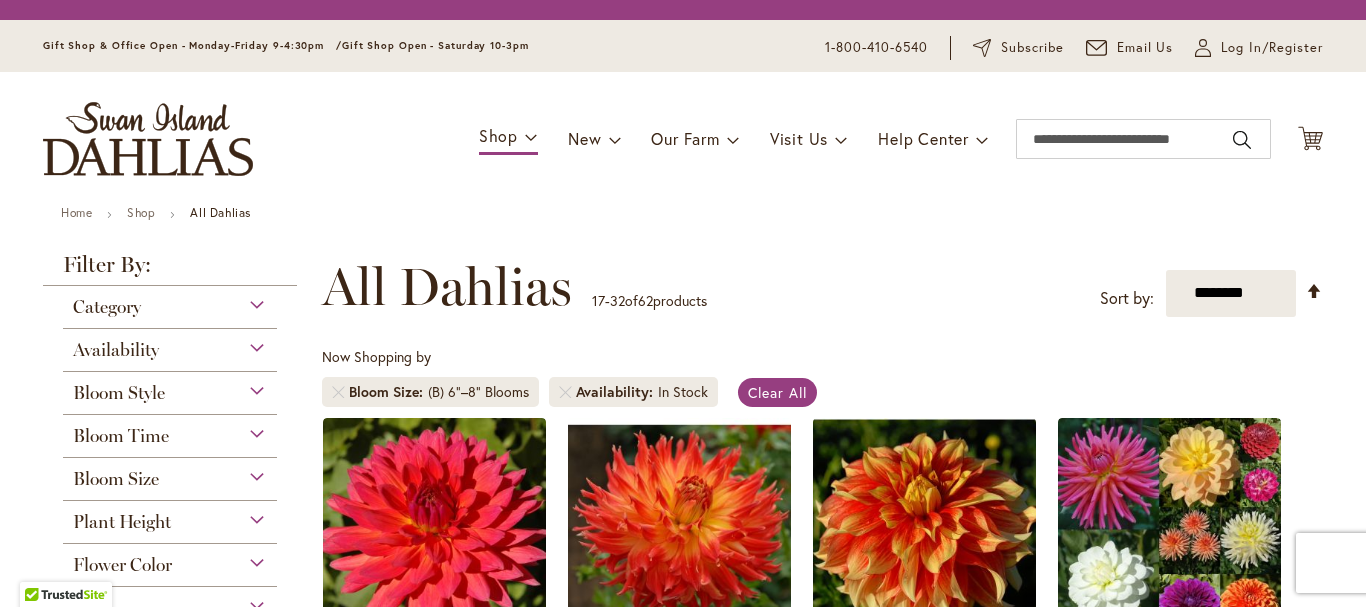 scroll, scrollTop: 0, scrollLeft: 0, axis: both 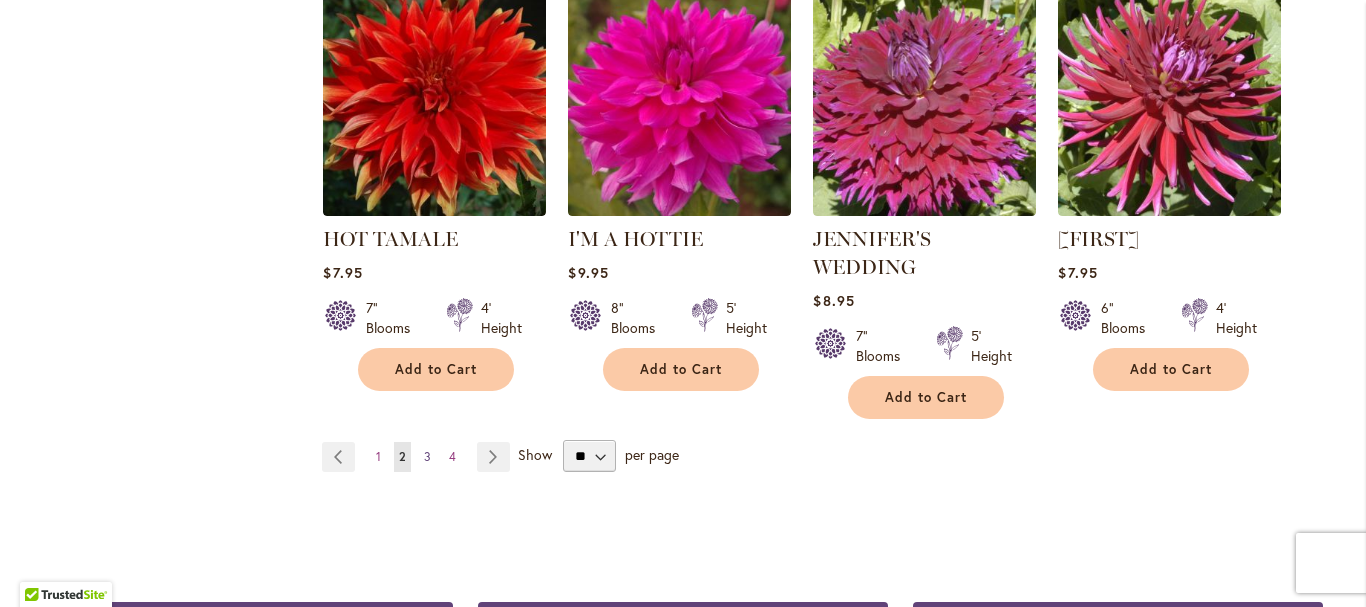 click on "Page
3" at bounding box center (427, 457) 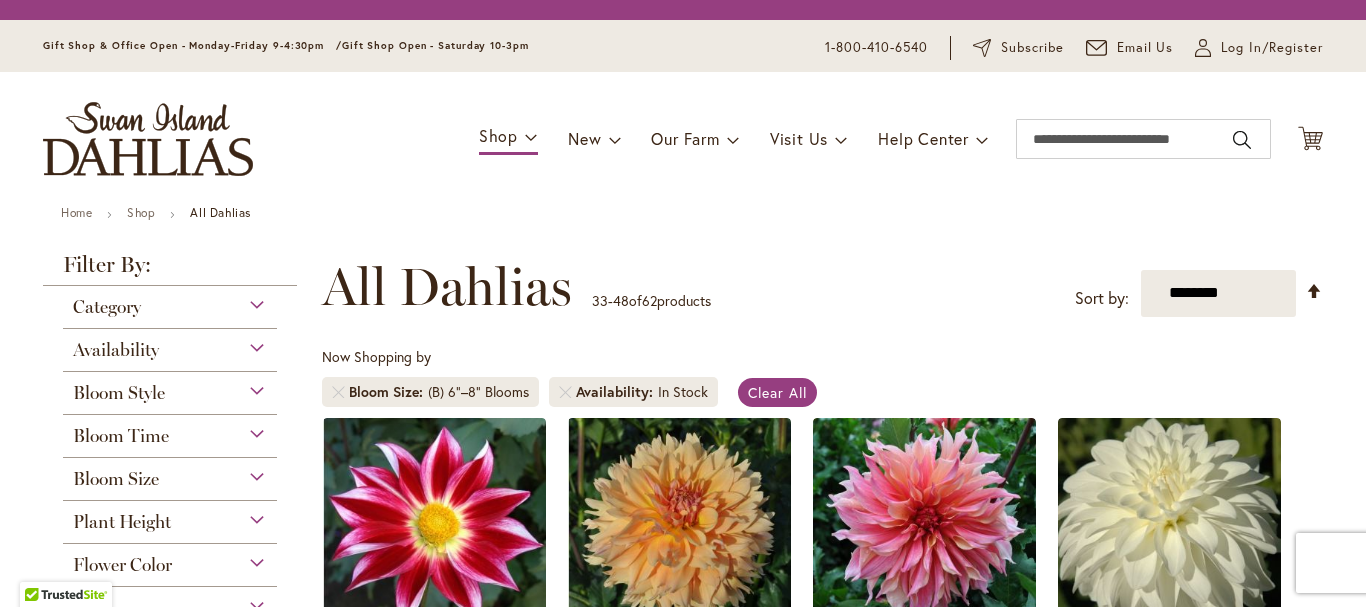 scroll, scrollTop: 0, scrollLeft: 0, axis: both 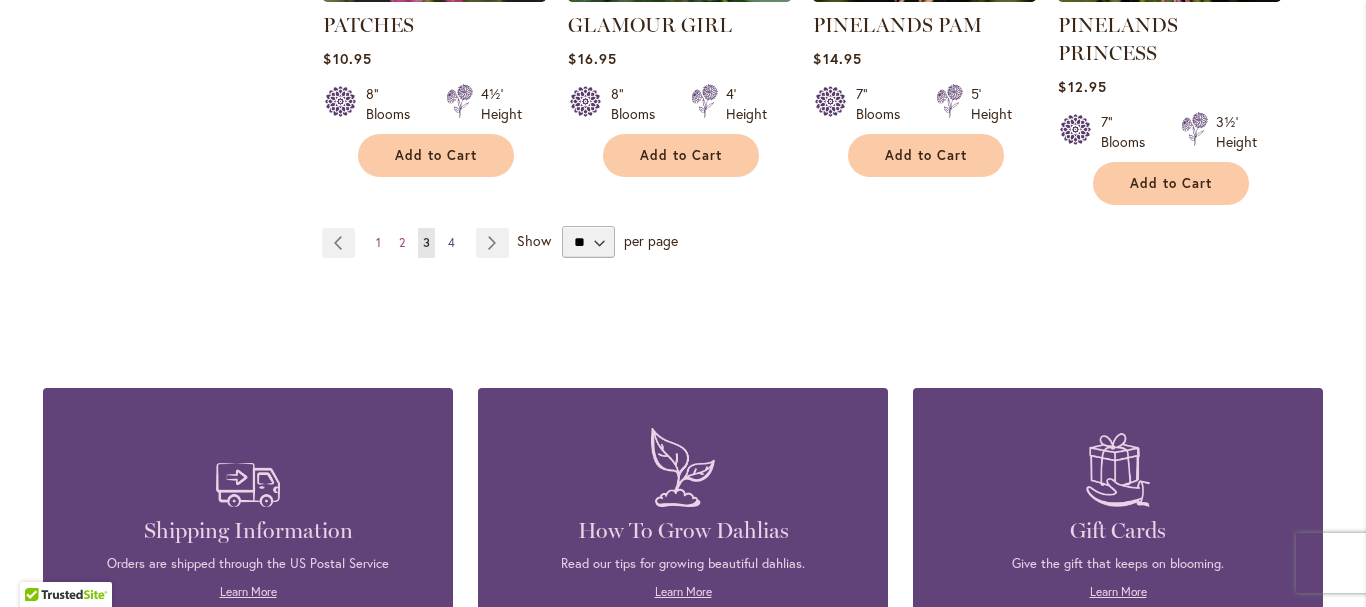 click on "Page
4" at bounding box center [451, 243] 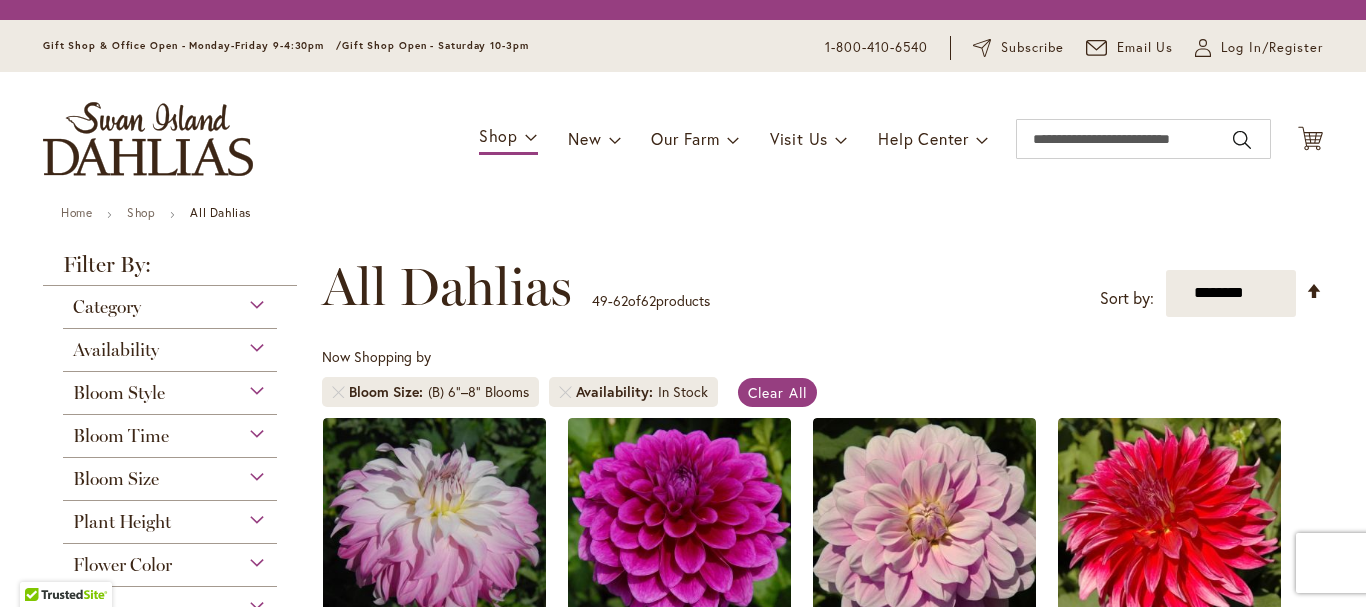scroll, scrollTop: 0, scrollLeft: 0, axis: both 